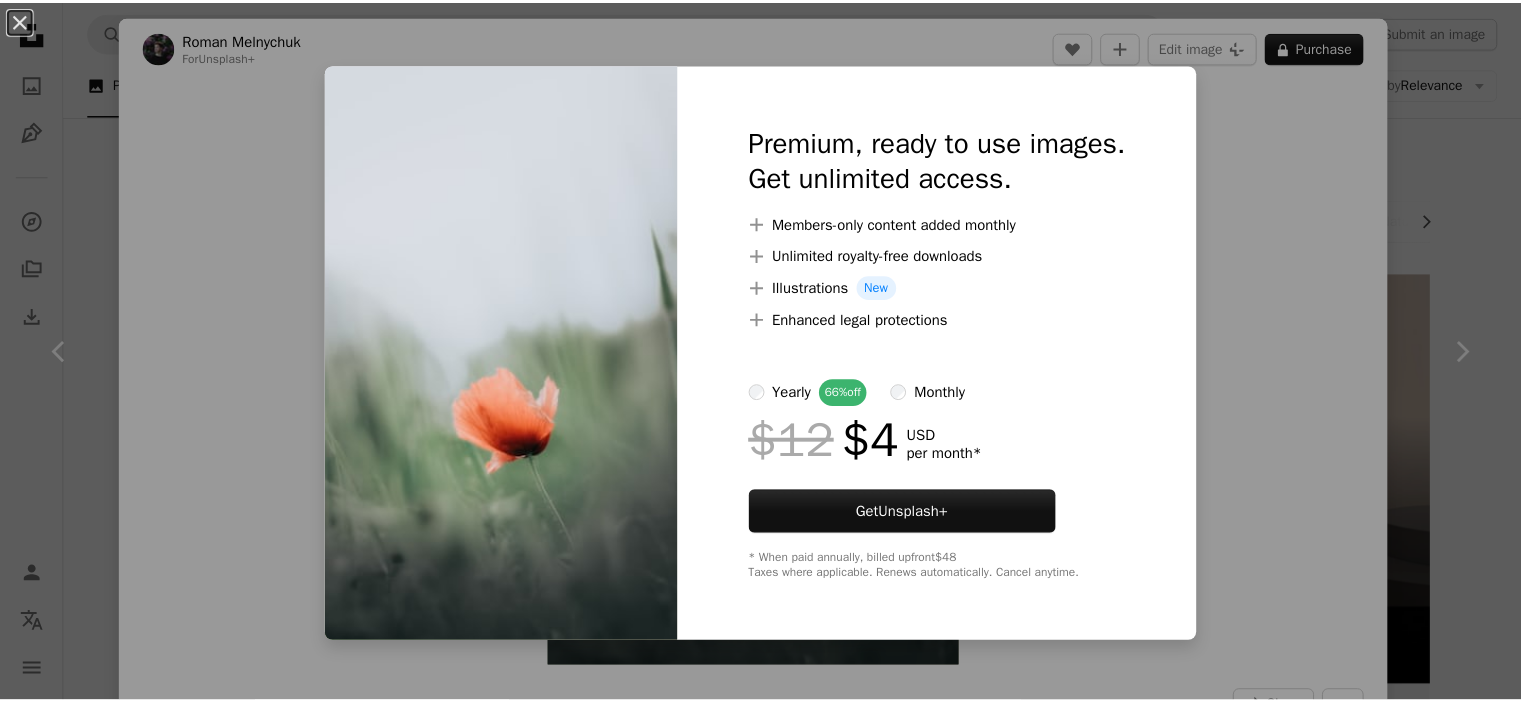 scroll, scrollTop: 2800, scrollLeft: 0, axis: vertical 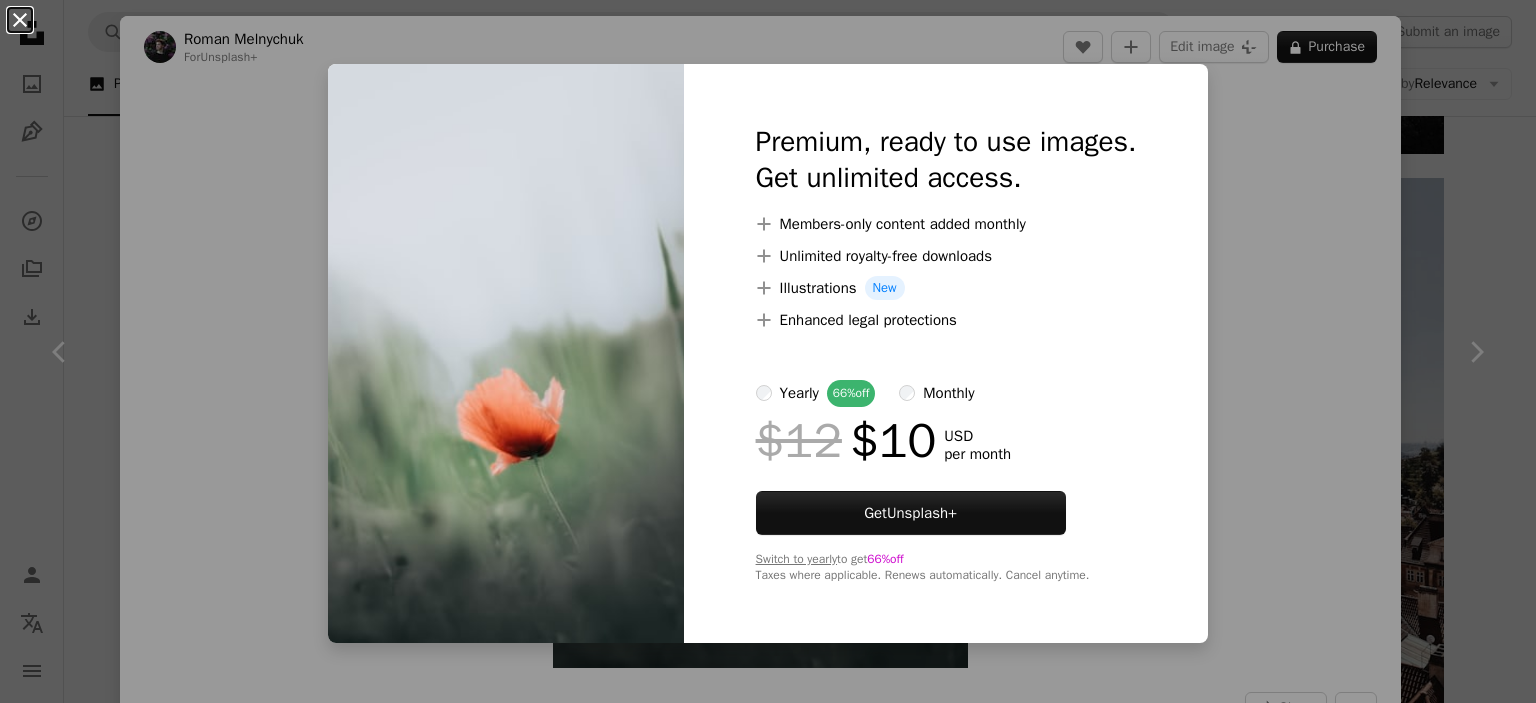 click on "An X shape" at bounding box center (20, 20) 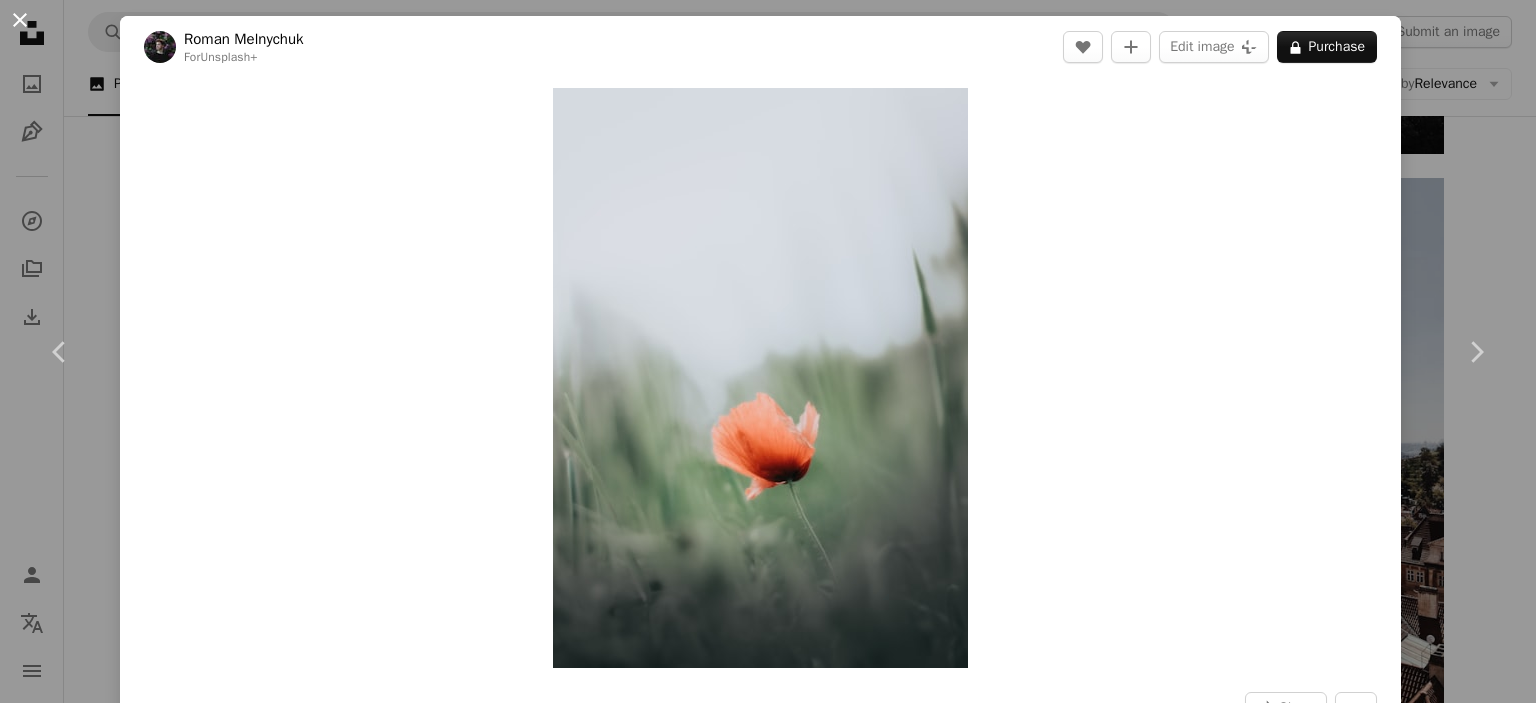 click on "An X shape" at bounding box center [20, 20] 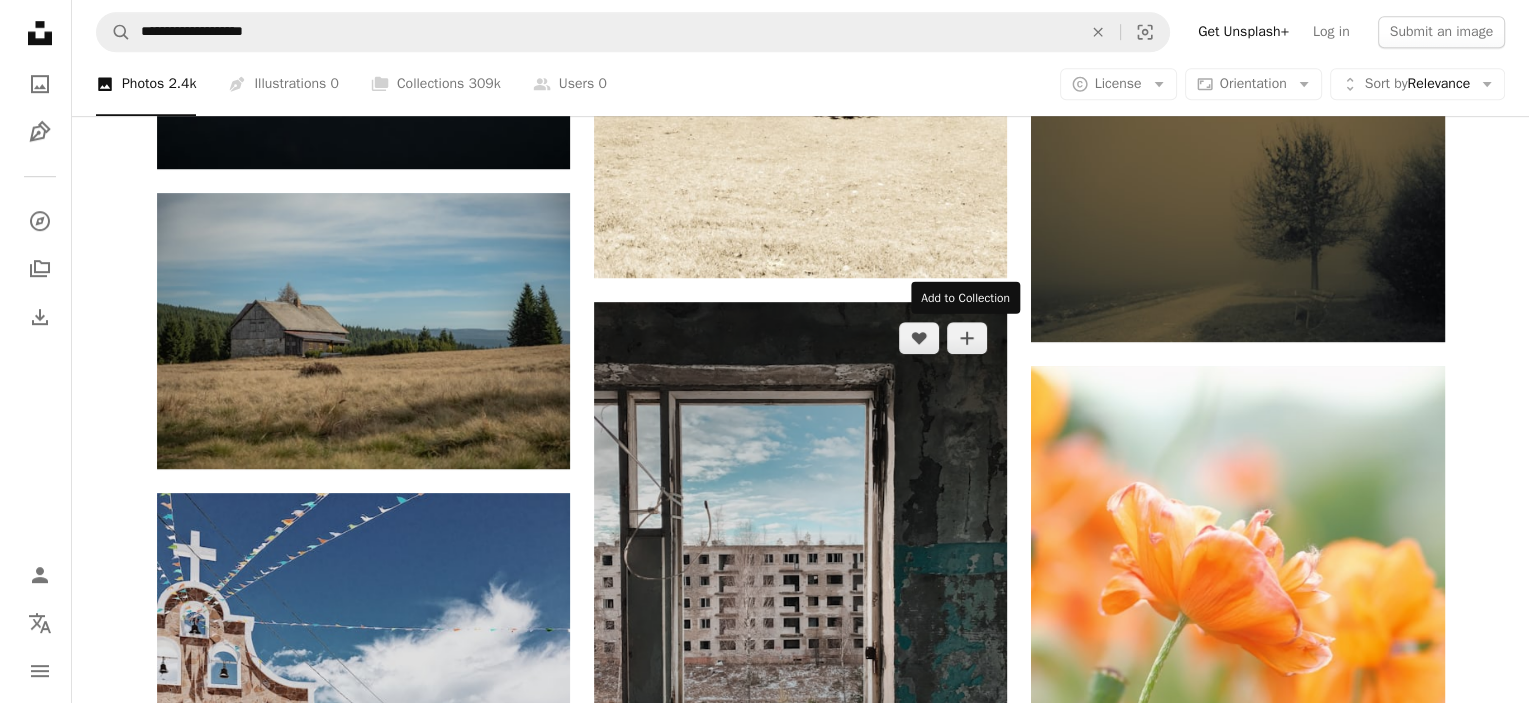 scroll, scrollTop: 1200, scrollLeft: 0, axis: vertical 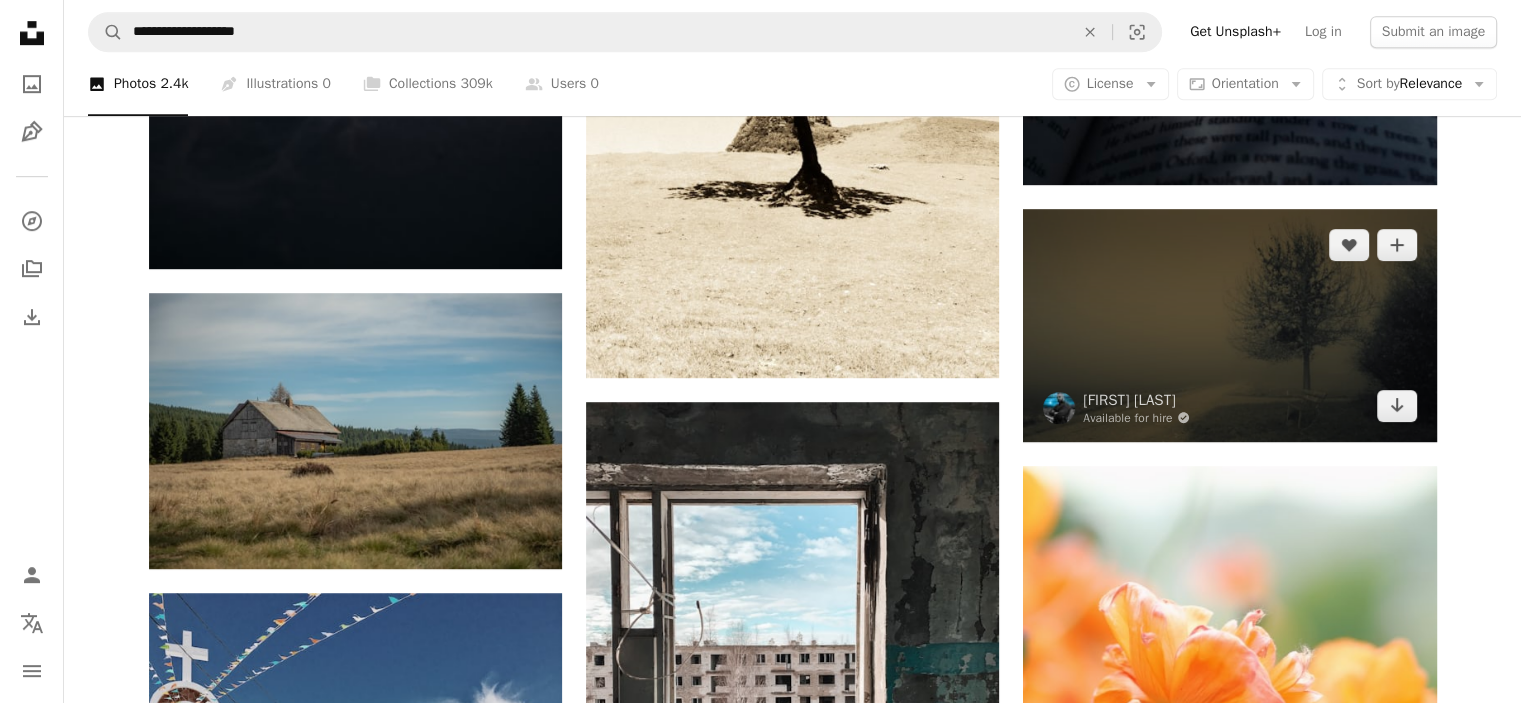 click at bounding box center [1229, 325] 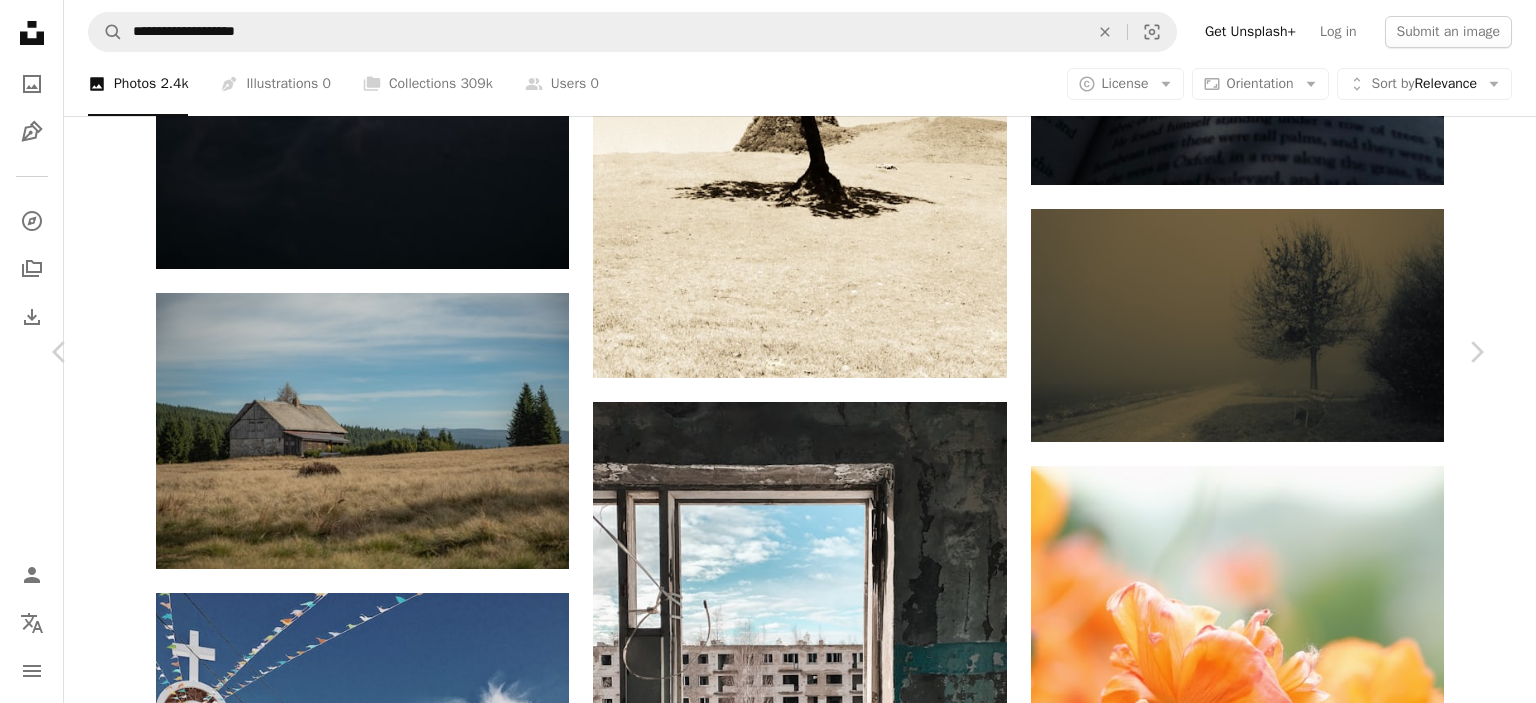 scroll, scrollTop: 1700, scrollLeft: 0, axis: vertical 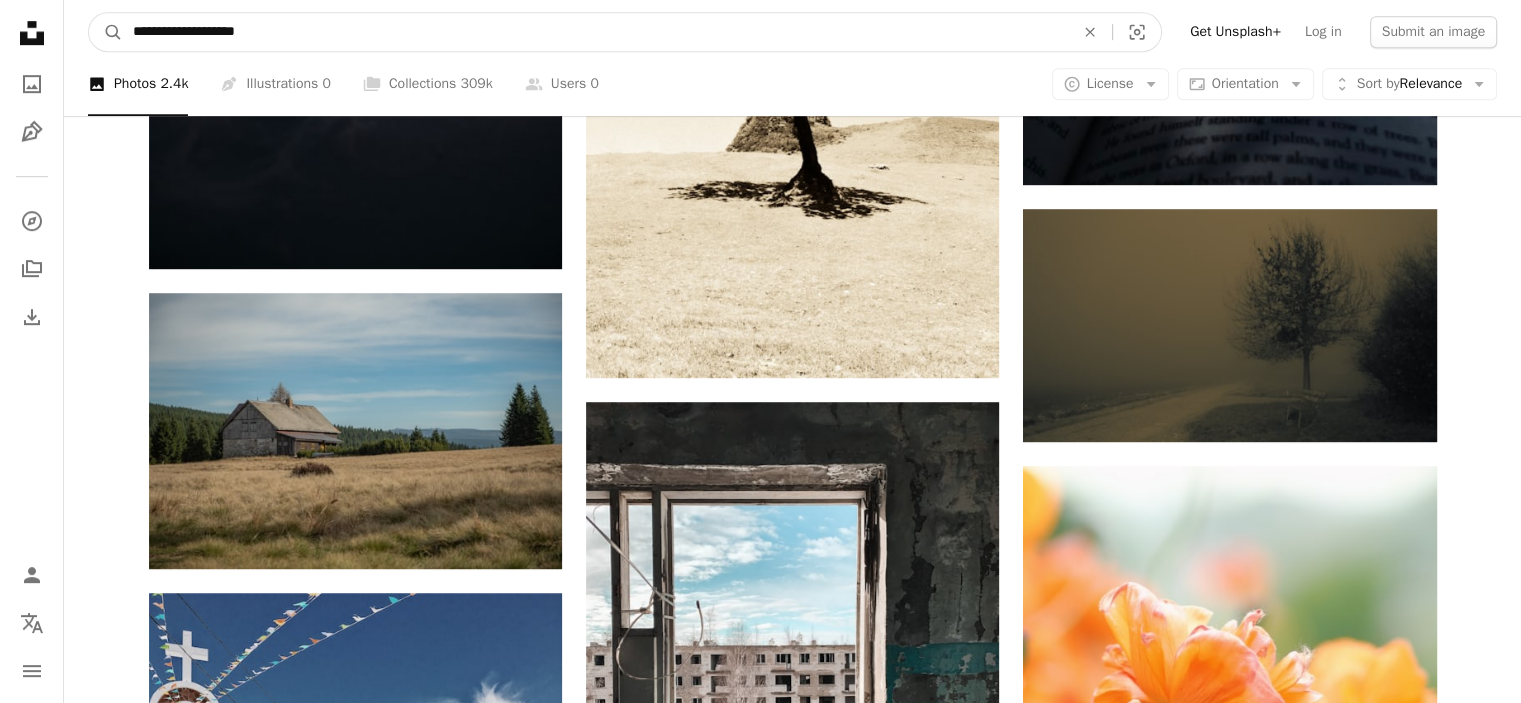 click on "**********" at bounding box center (595, 32) 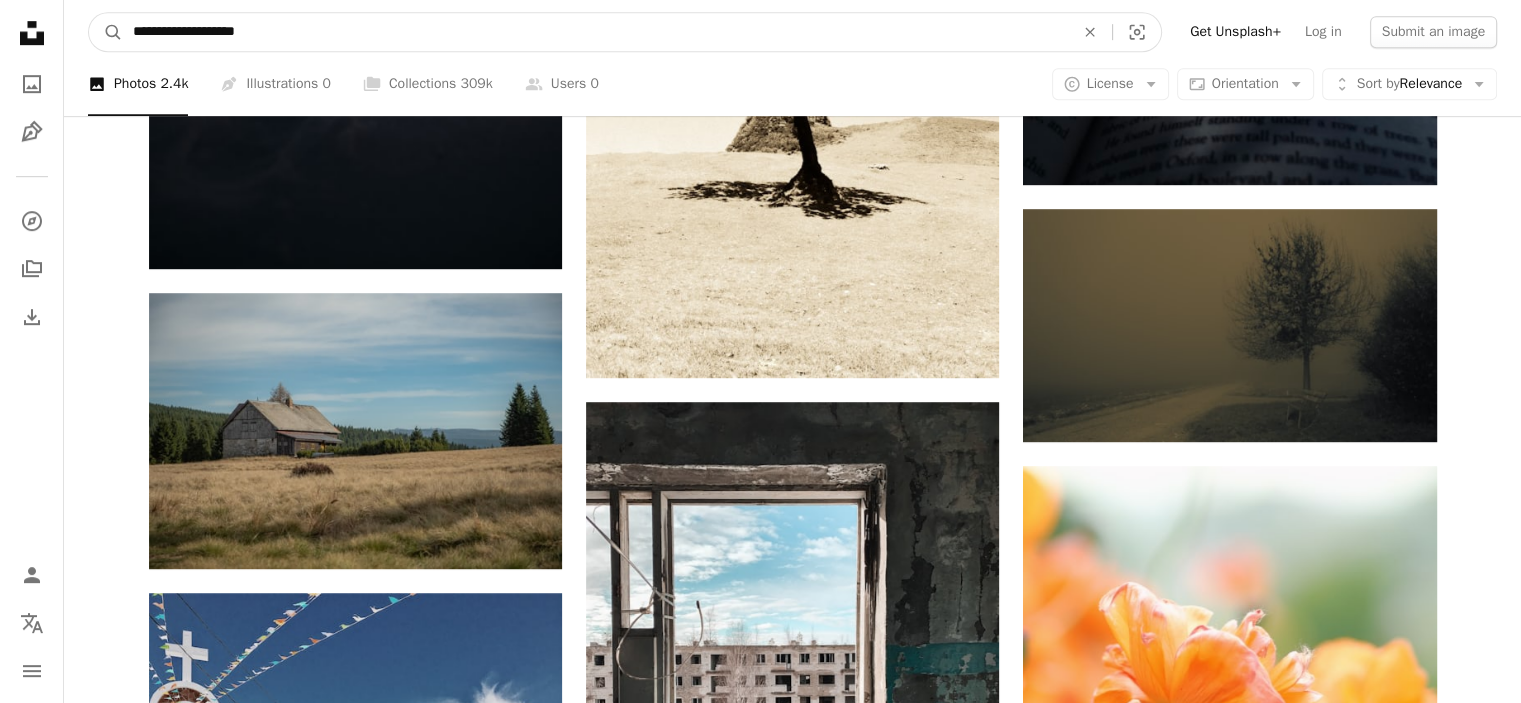 click on "**********" at bounding box center (595, 32) 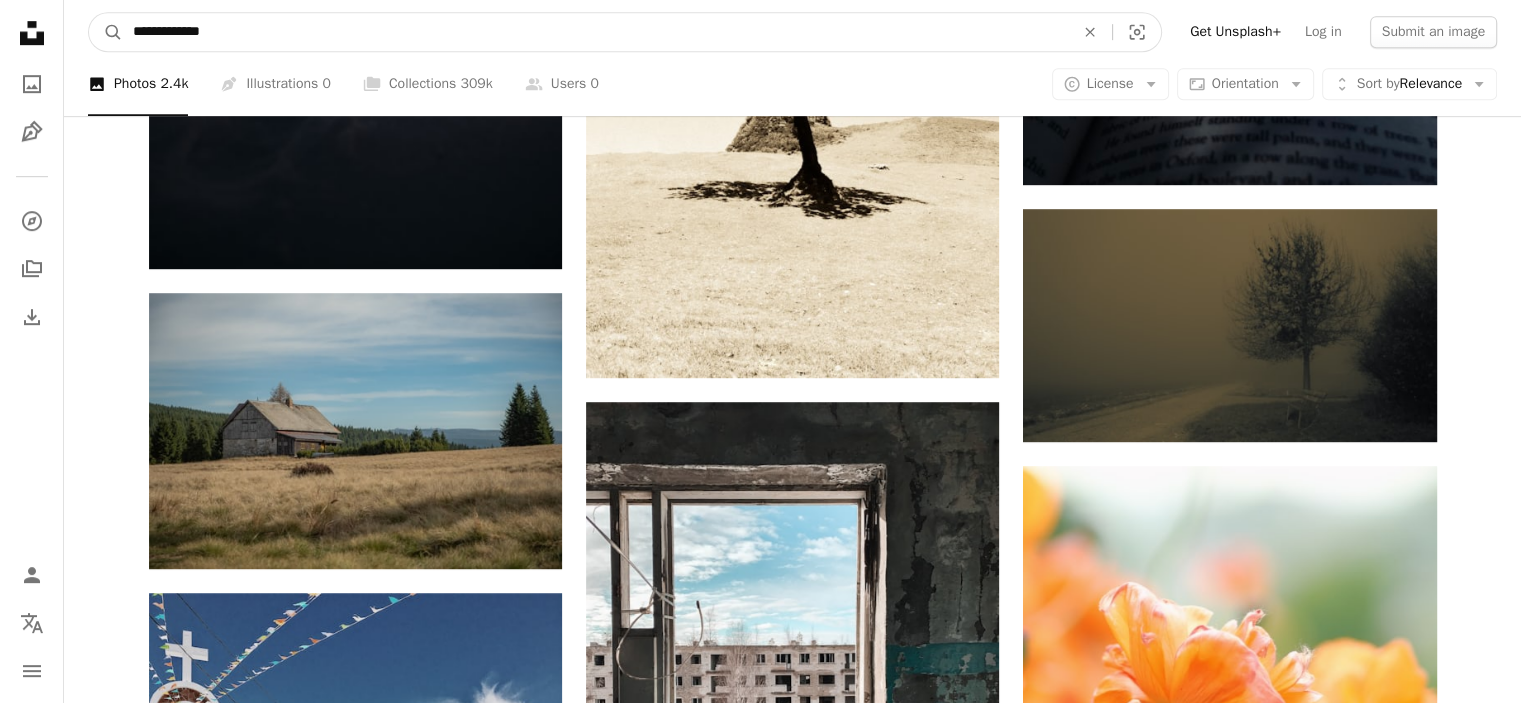 click on "**********" at bounding box center (595, 32) 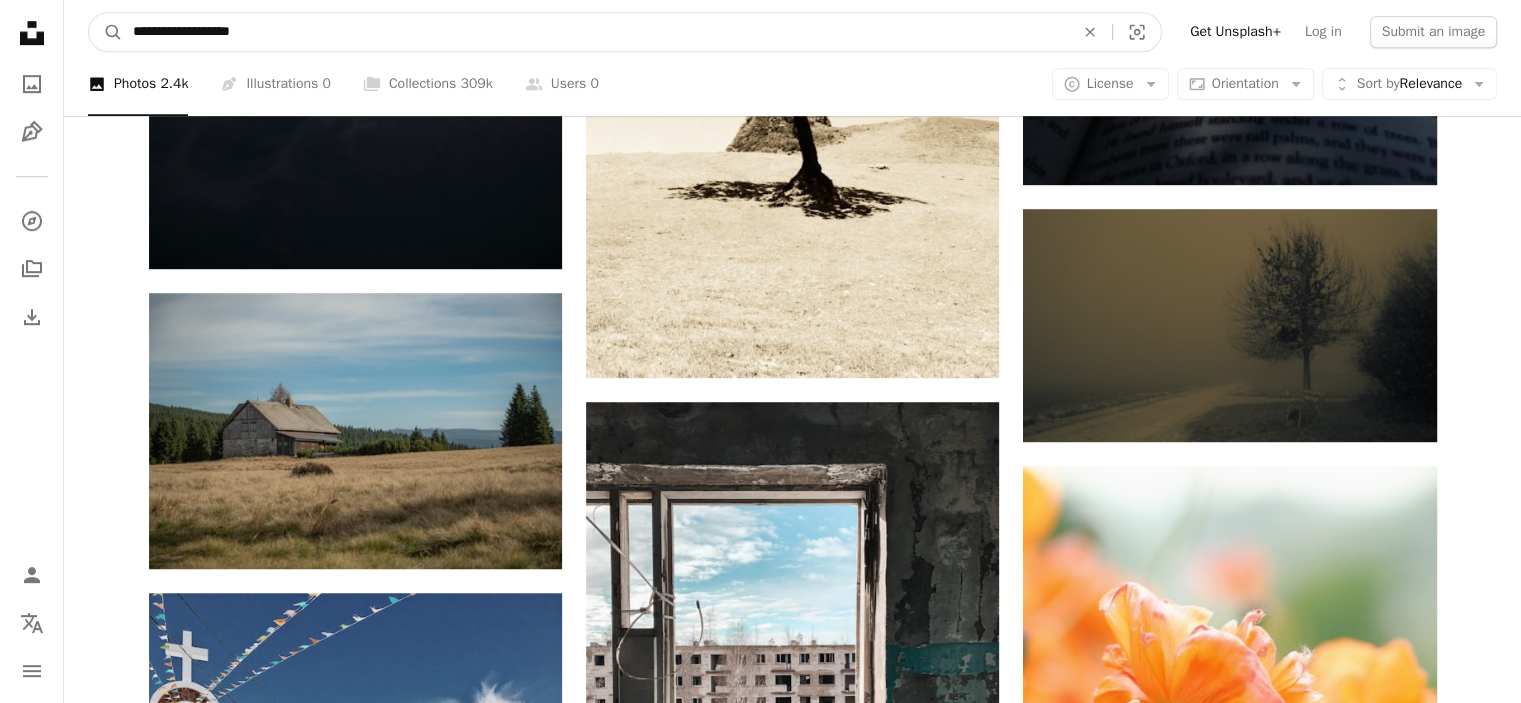 type on "**********" 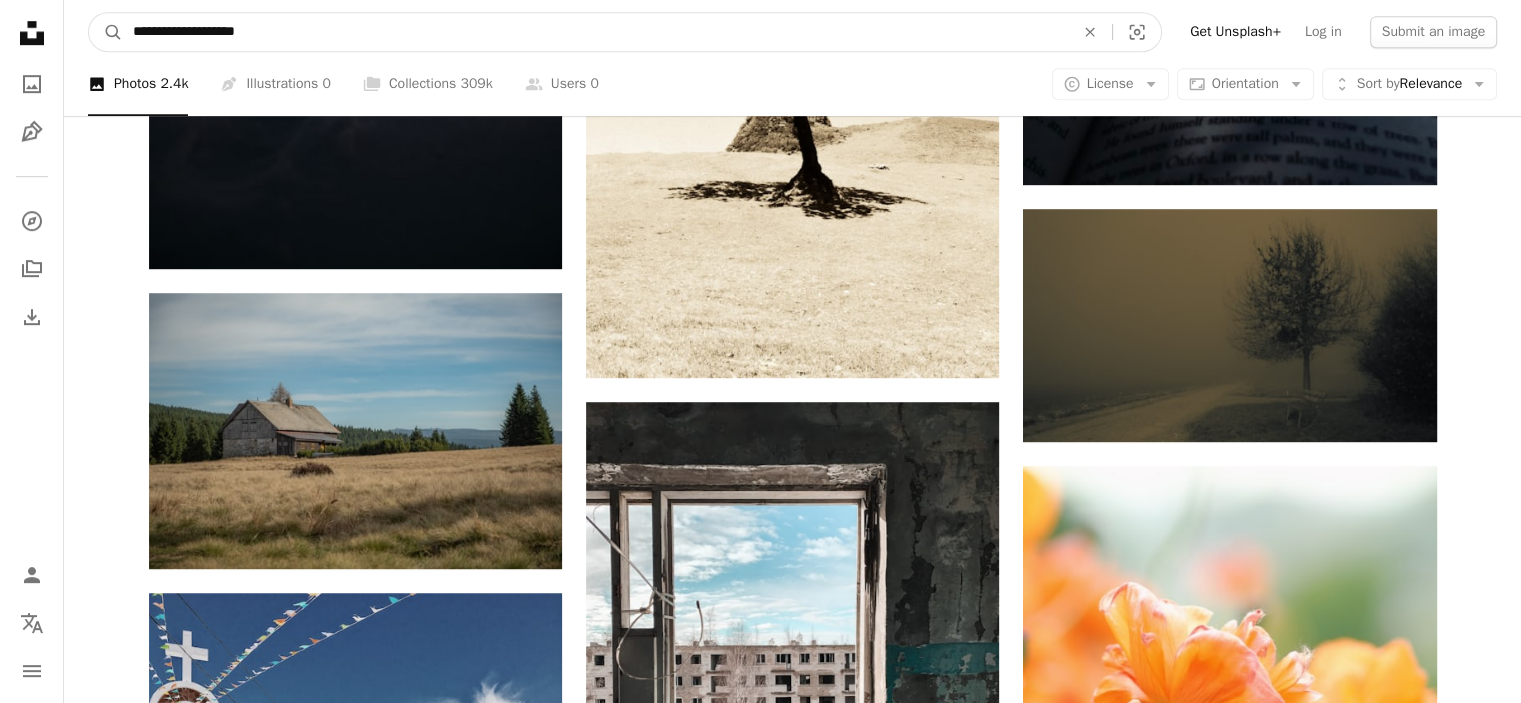 click on "A magnifying glass" at bounding box center [106, 32] 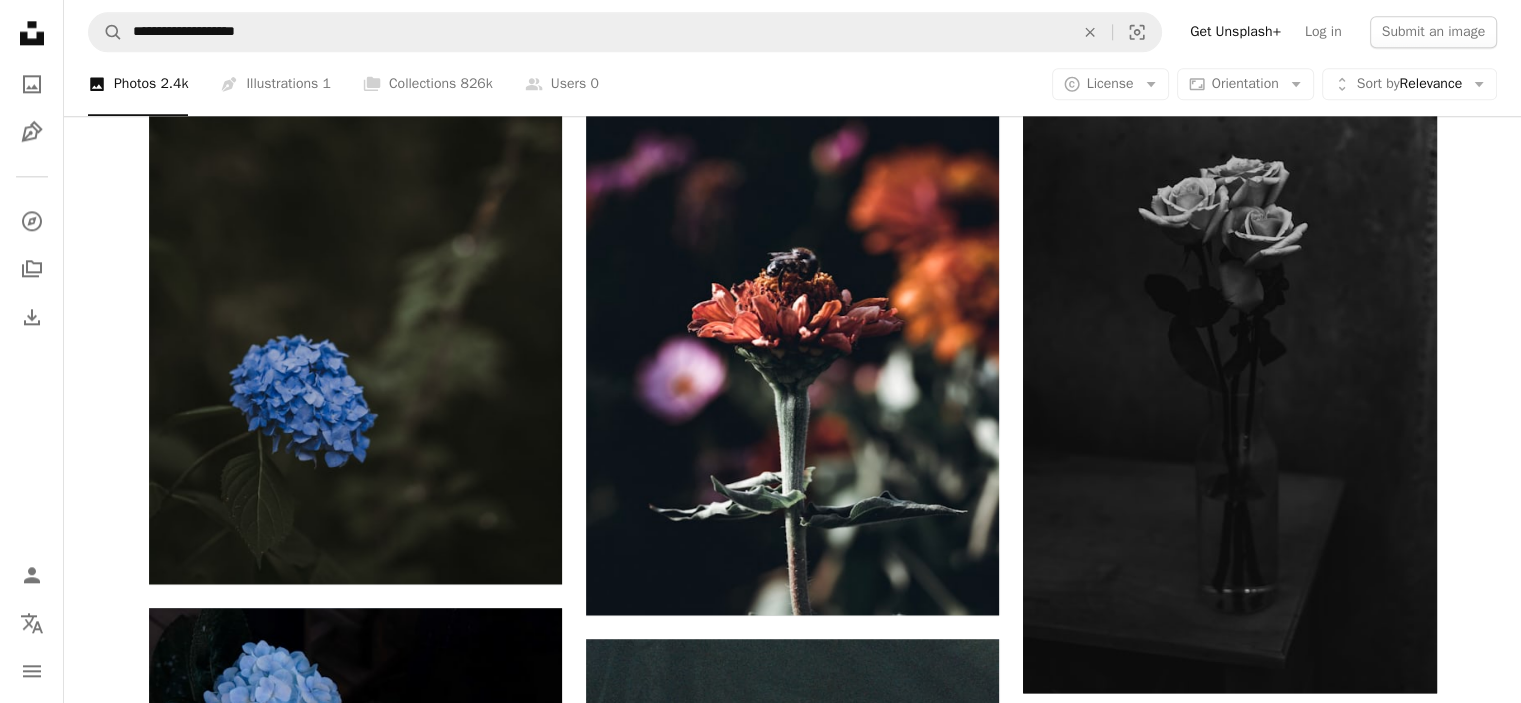 scroll, scrollTop: 1700, scrollLeft: 0, axis: vertical 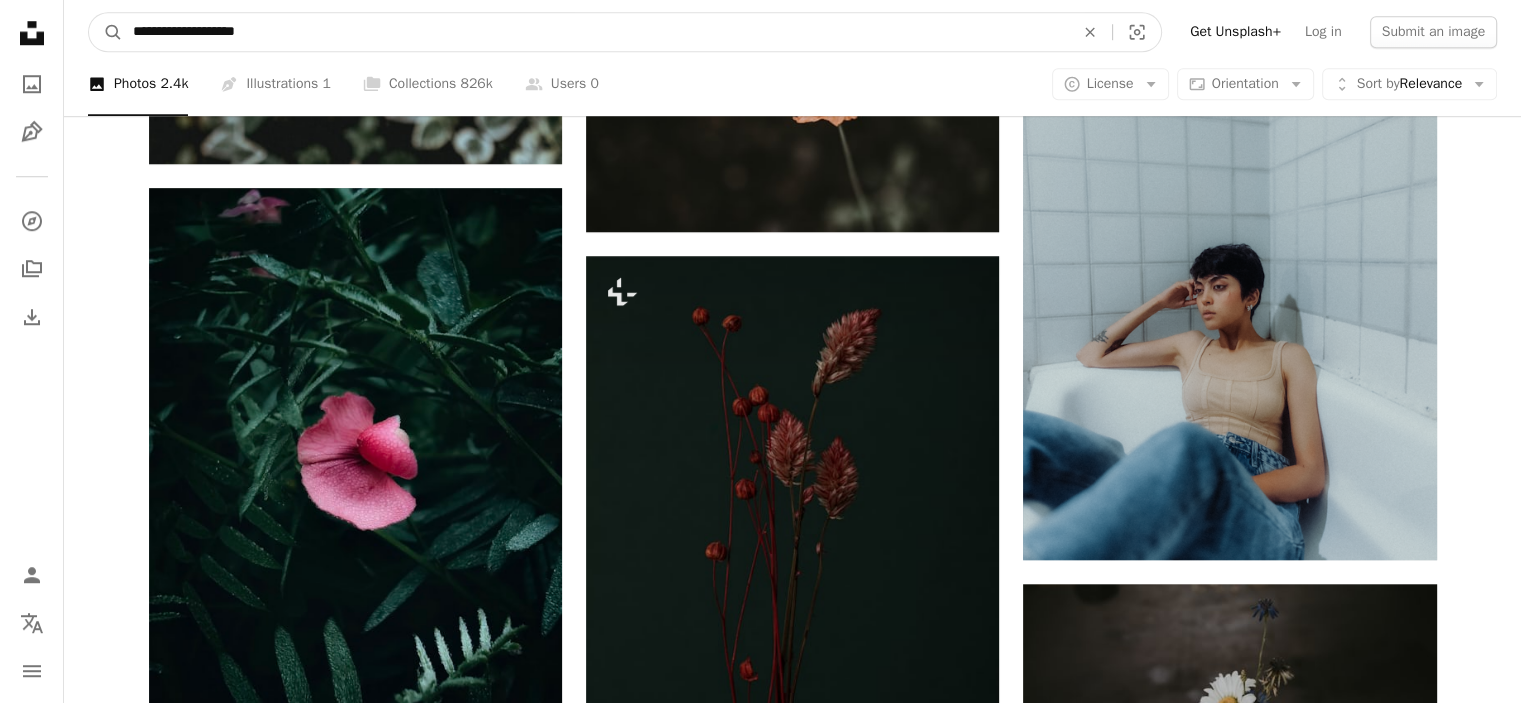 click on "**********" at bounding box center [595, 32] 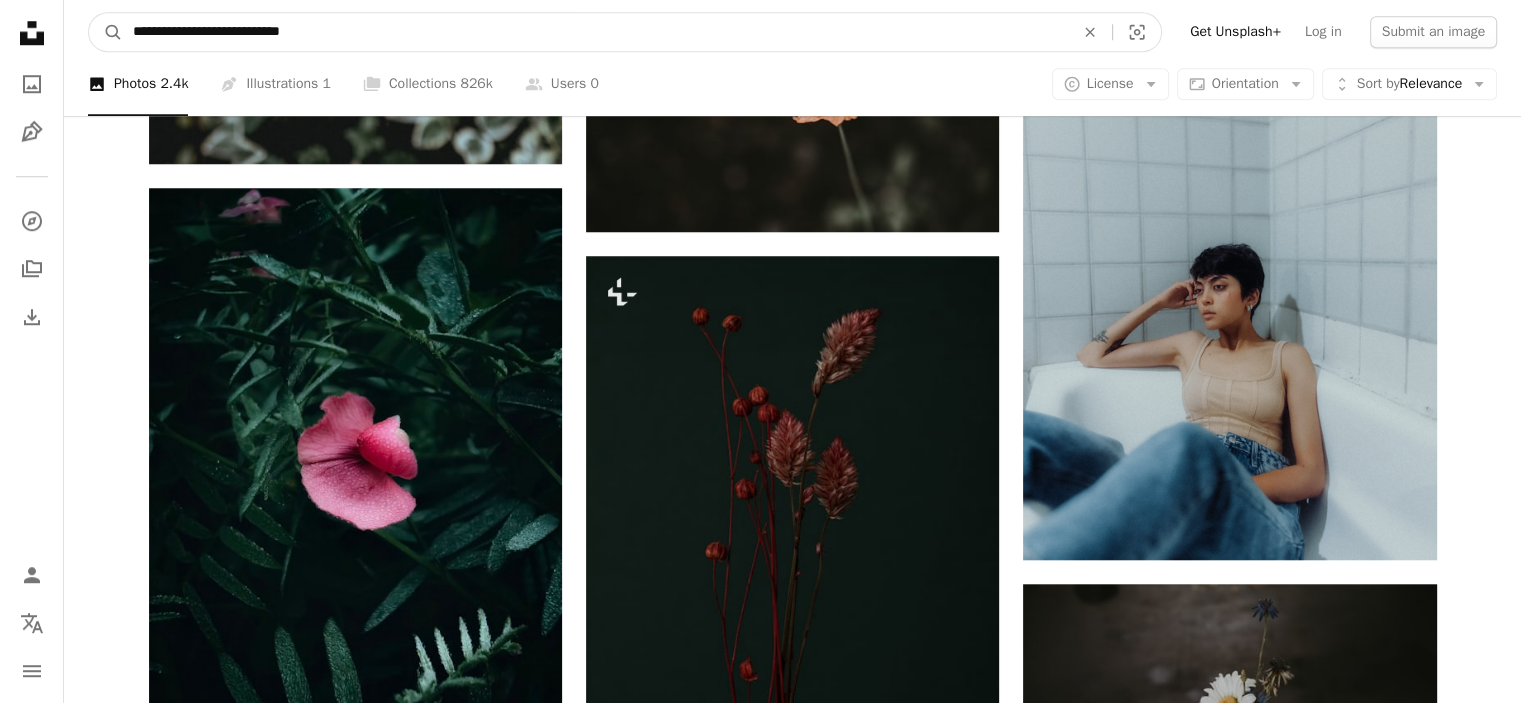 type on "**********" 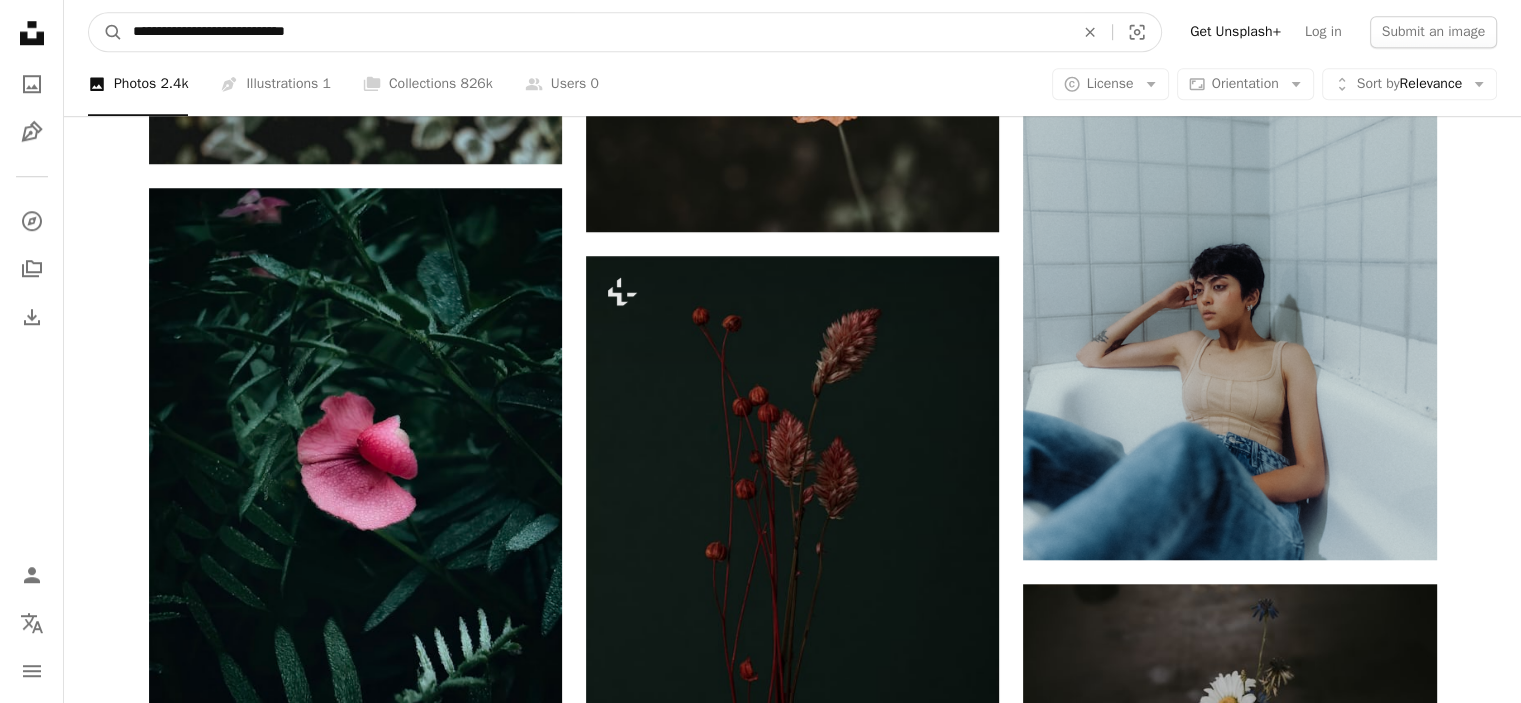 click on "A magnifying glass" at bounding box center [106, 32] 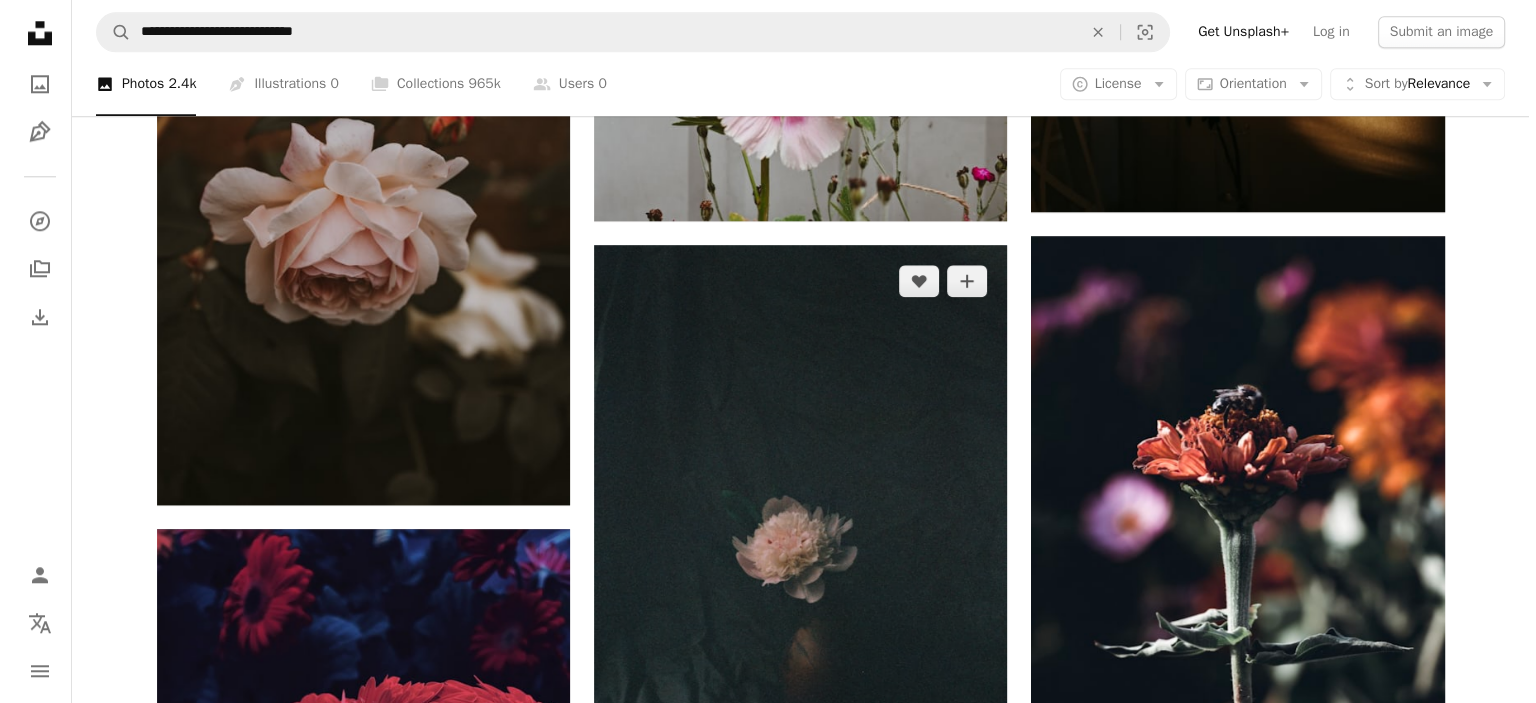scroll, scrollTop: 2400, scrollLeft: 0, axis: vertical 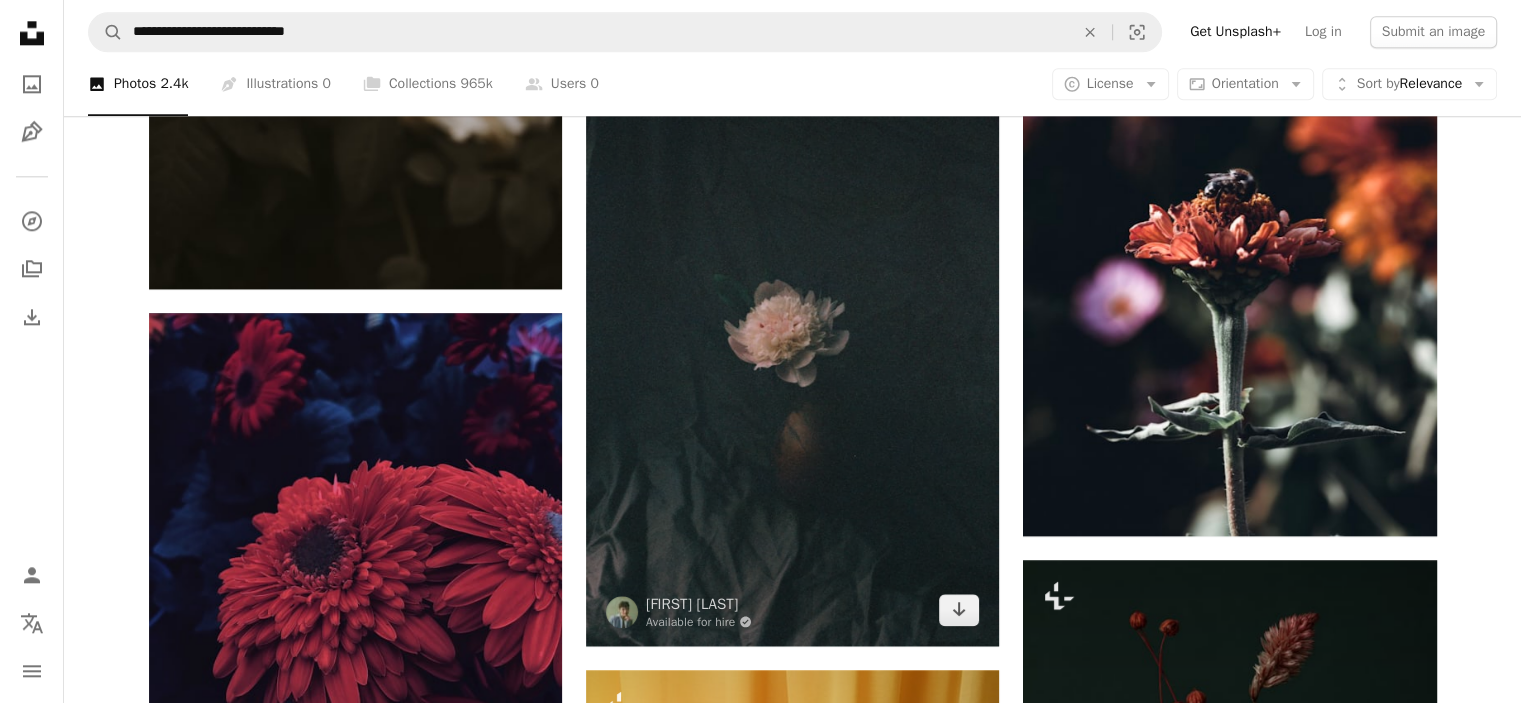click at bounding box center (792, 337) 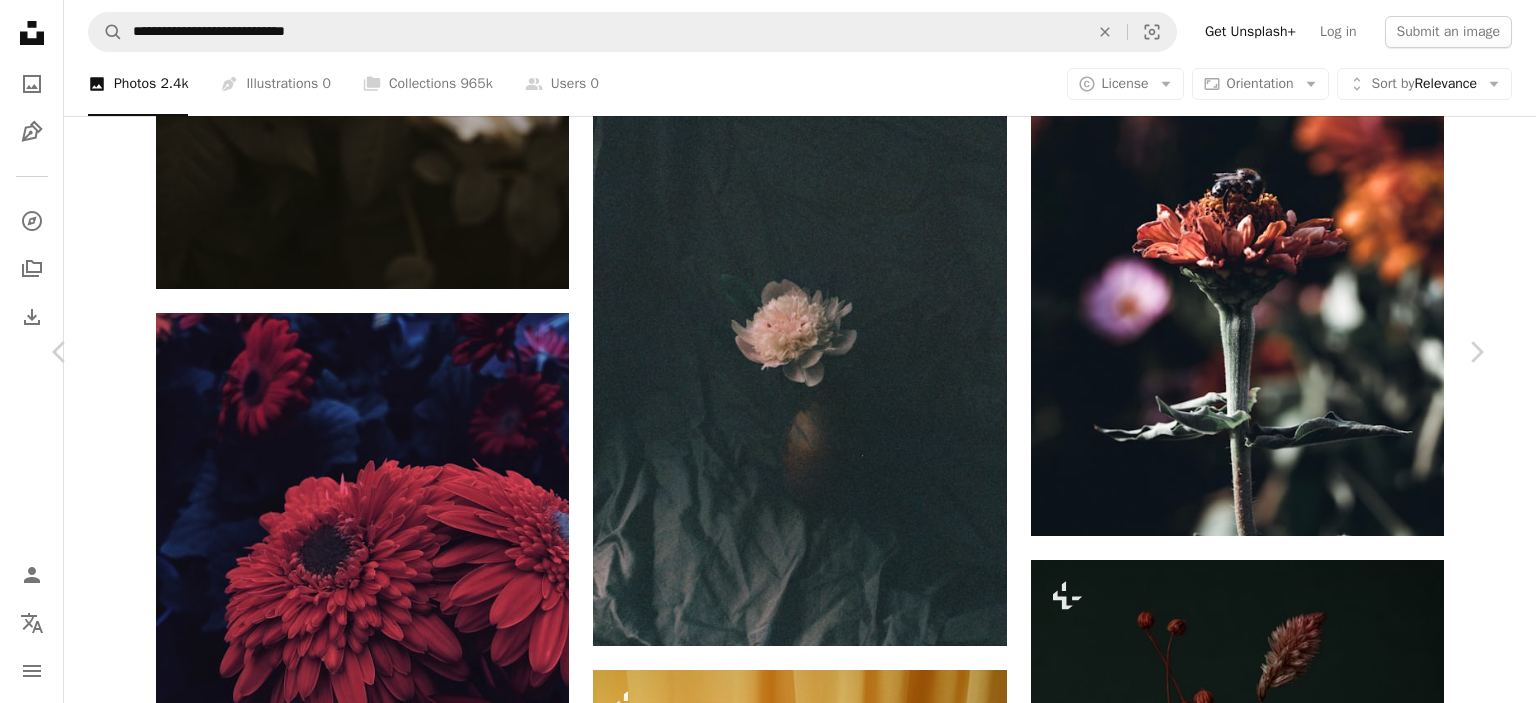 scroll, scrollTop: 3100, scrollLeft: 0, axis: vertical 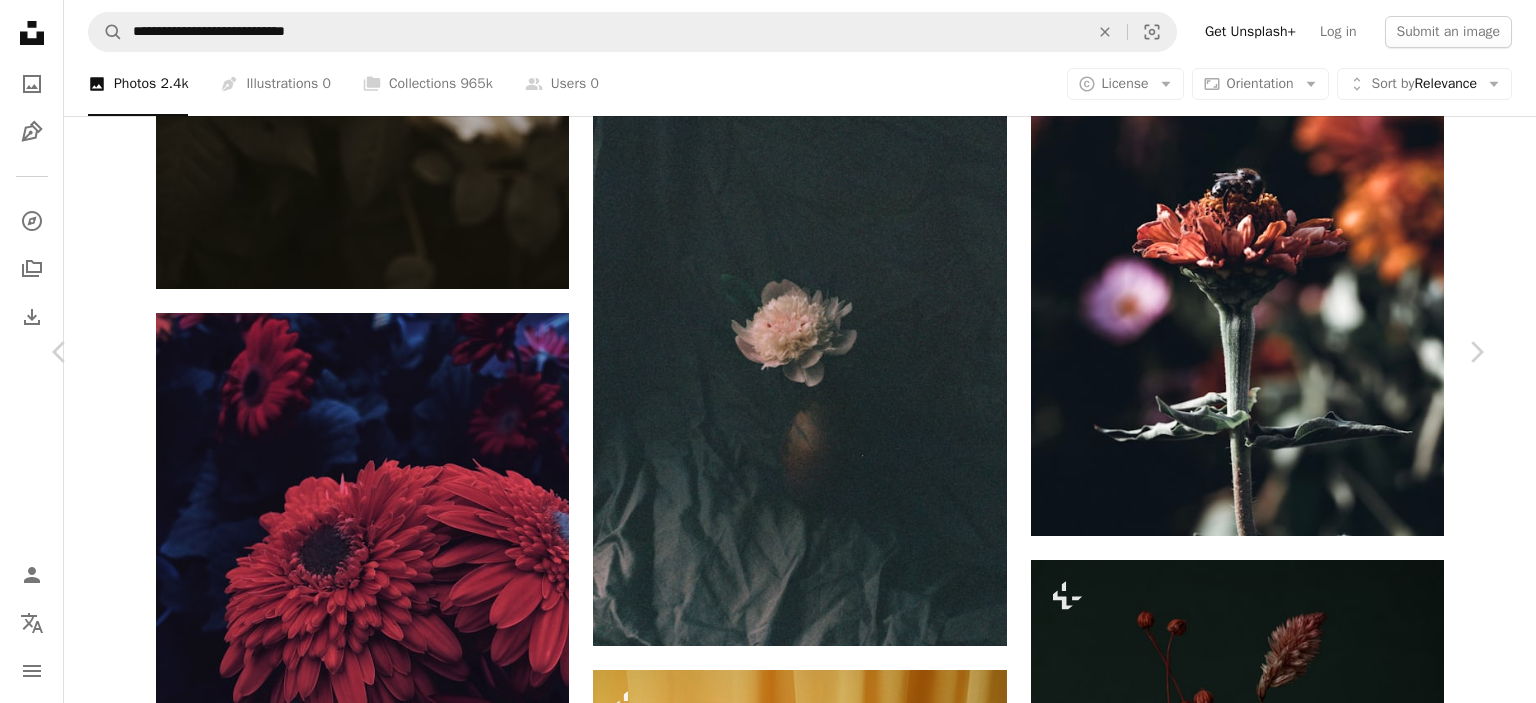 click at bounding box center (341, 7219) 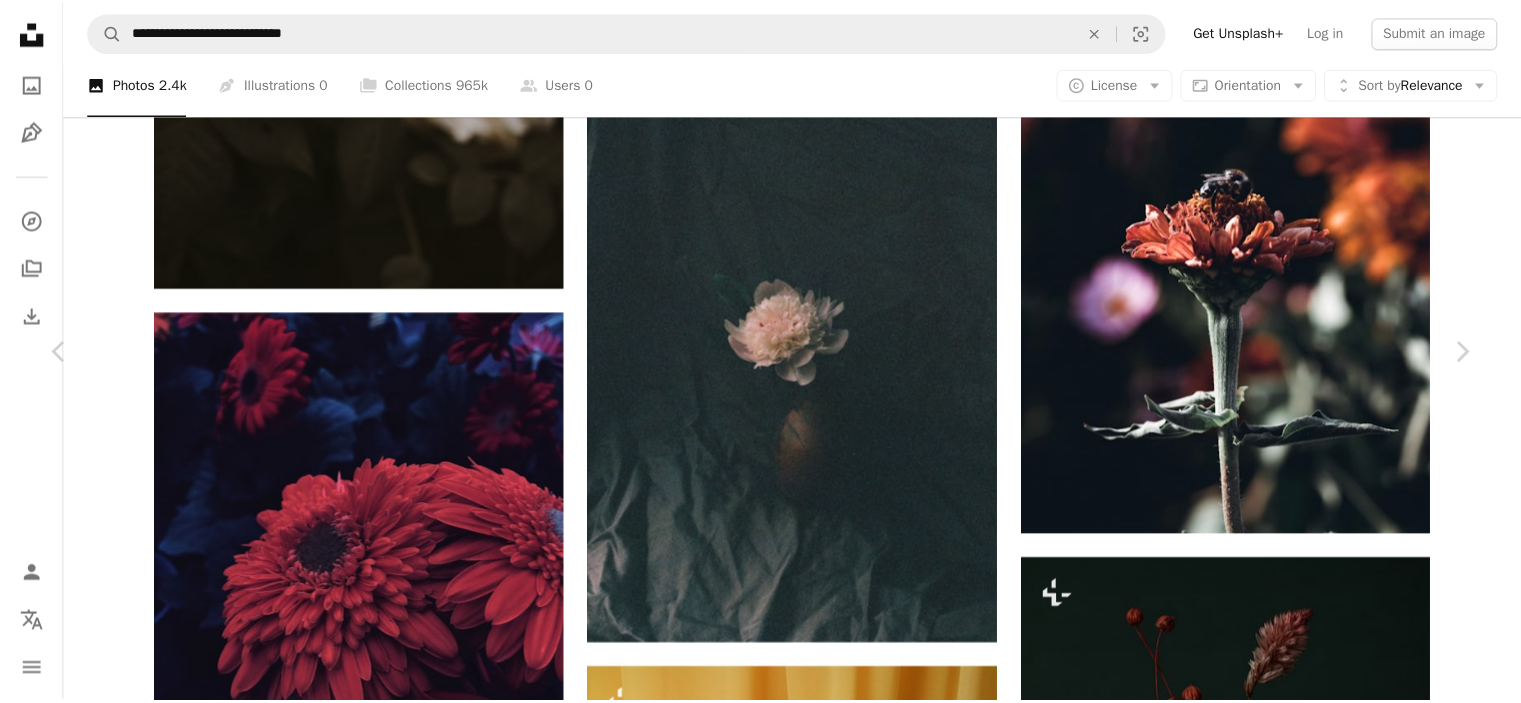 scroll, scrollTop: 0, scrollLeft: 0, axis: both 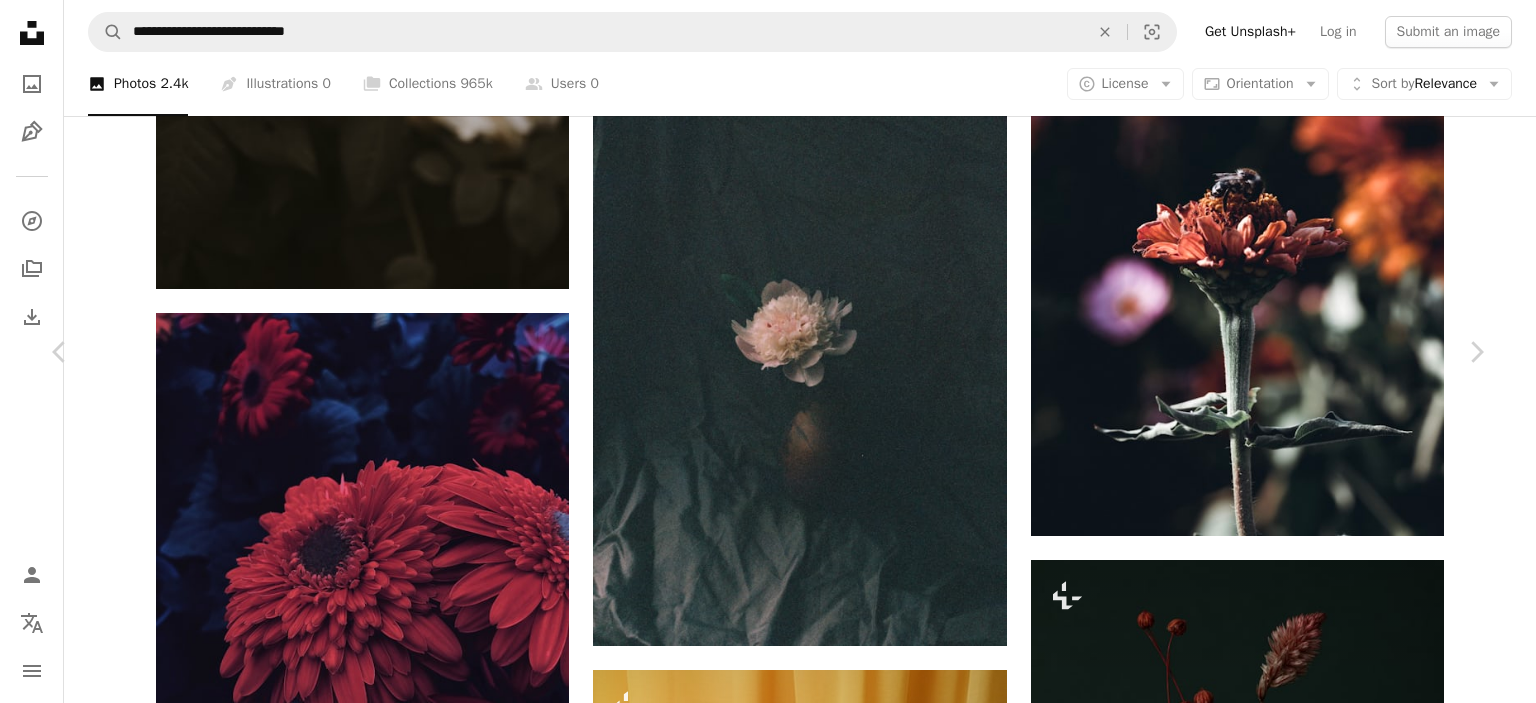 click on "An X shape" at bounding box center [20, 20] 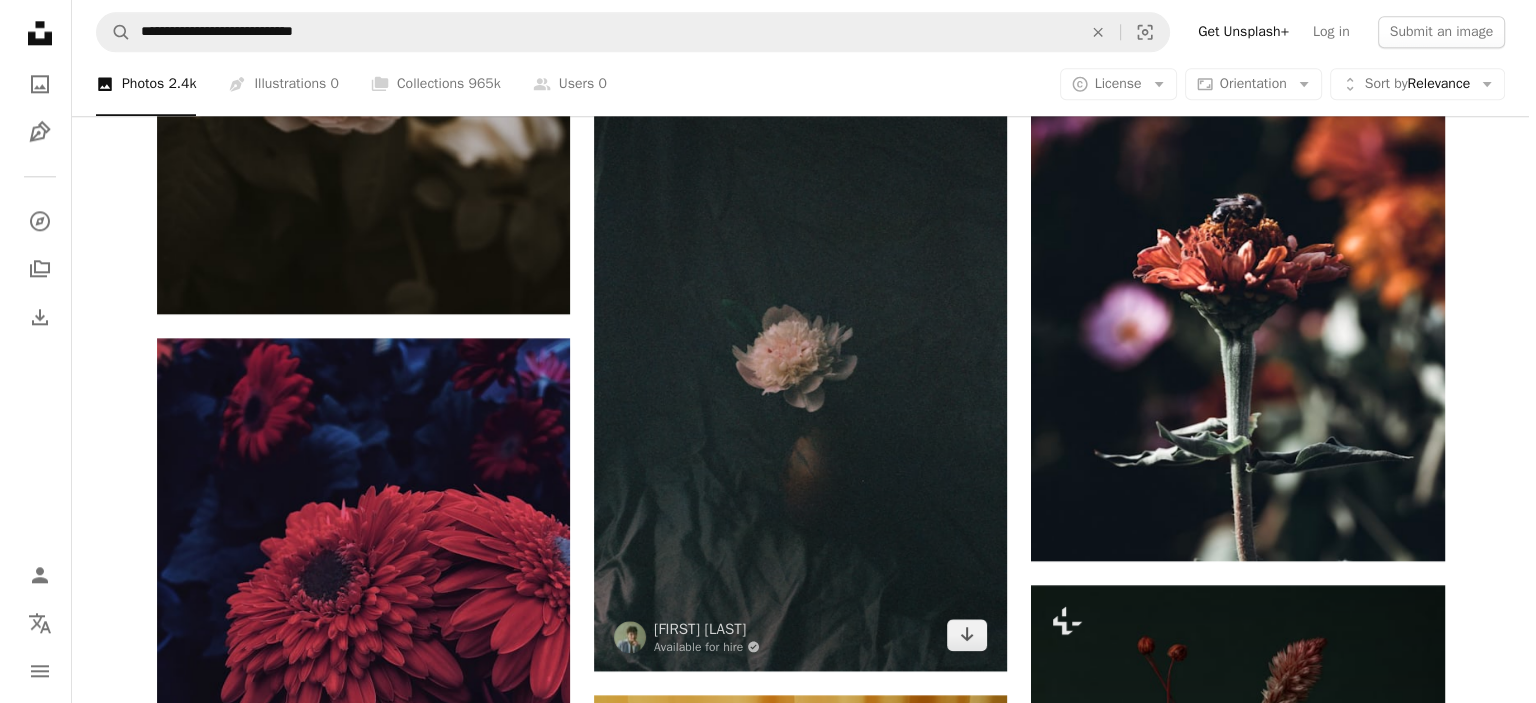 scroll, scrollTop: 2500, scrollLeft: 0, axis: vertical 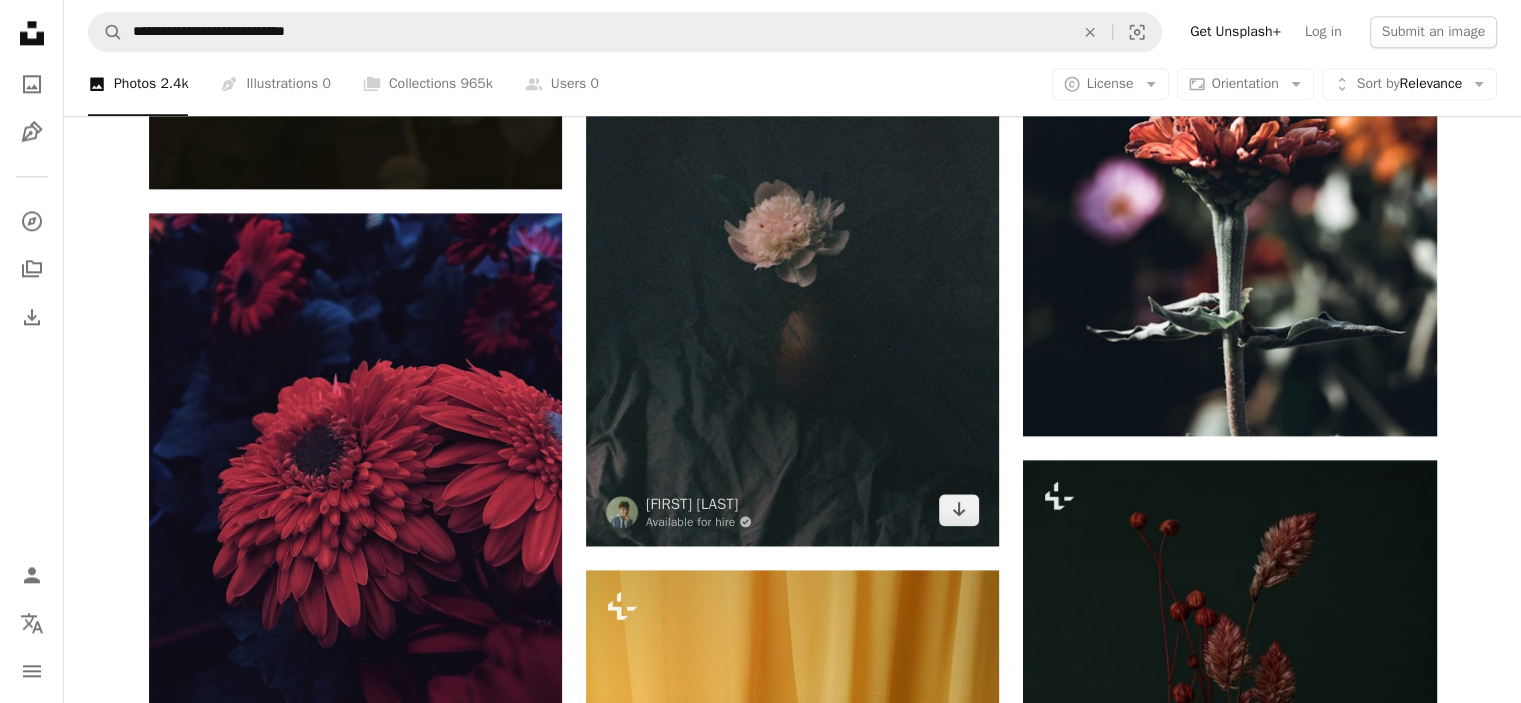 click at bounding box center [792, 237] 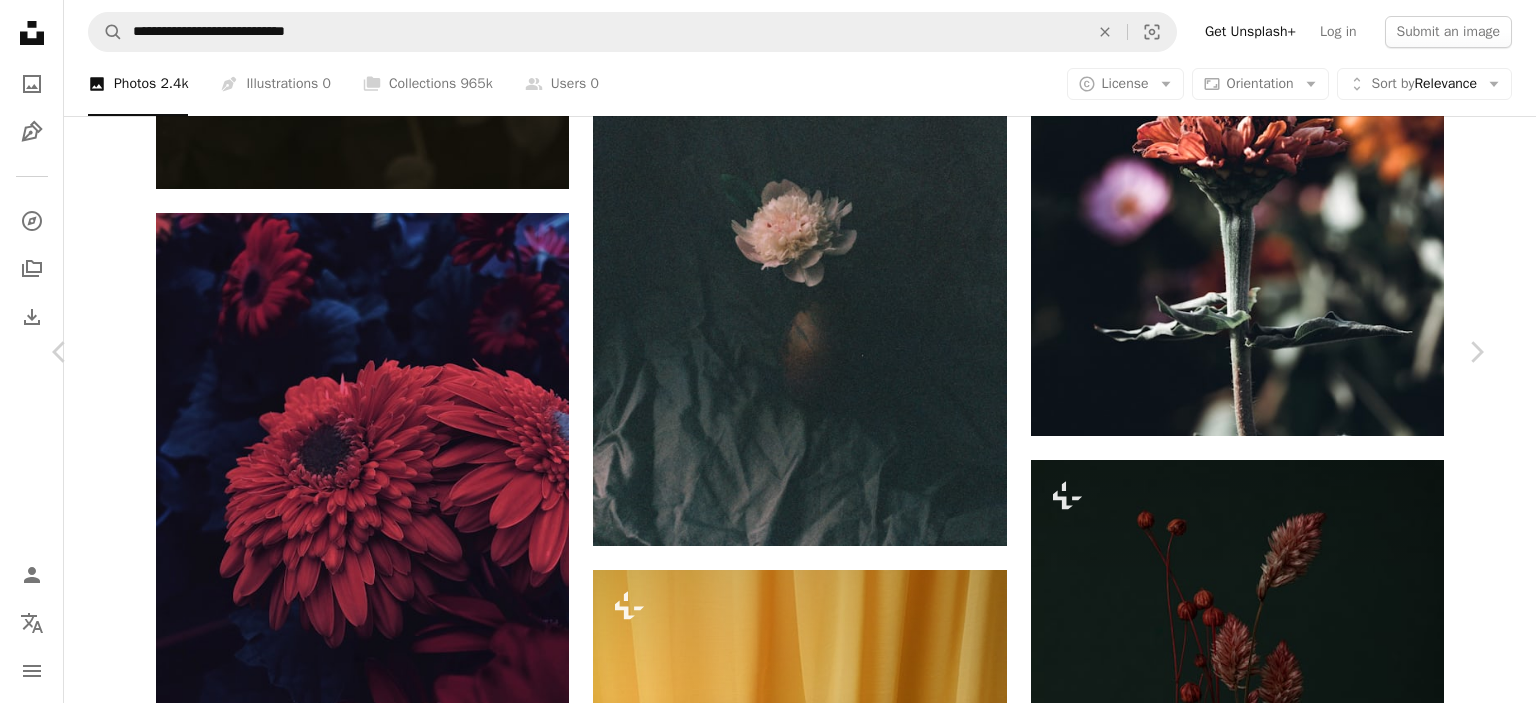 scroll, scrollTop: 15612, scrollLeft: 0, axis: vertical 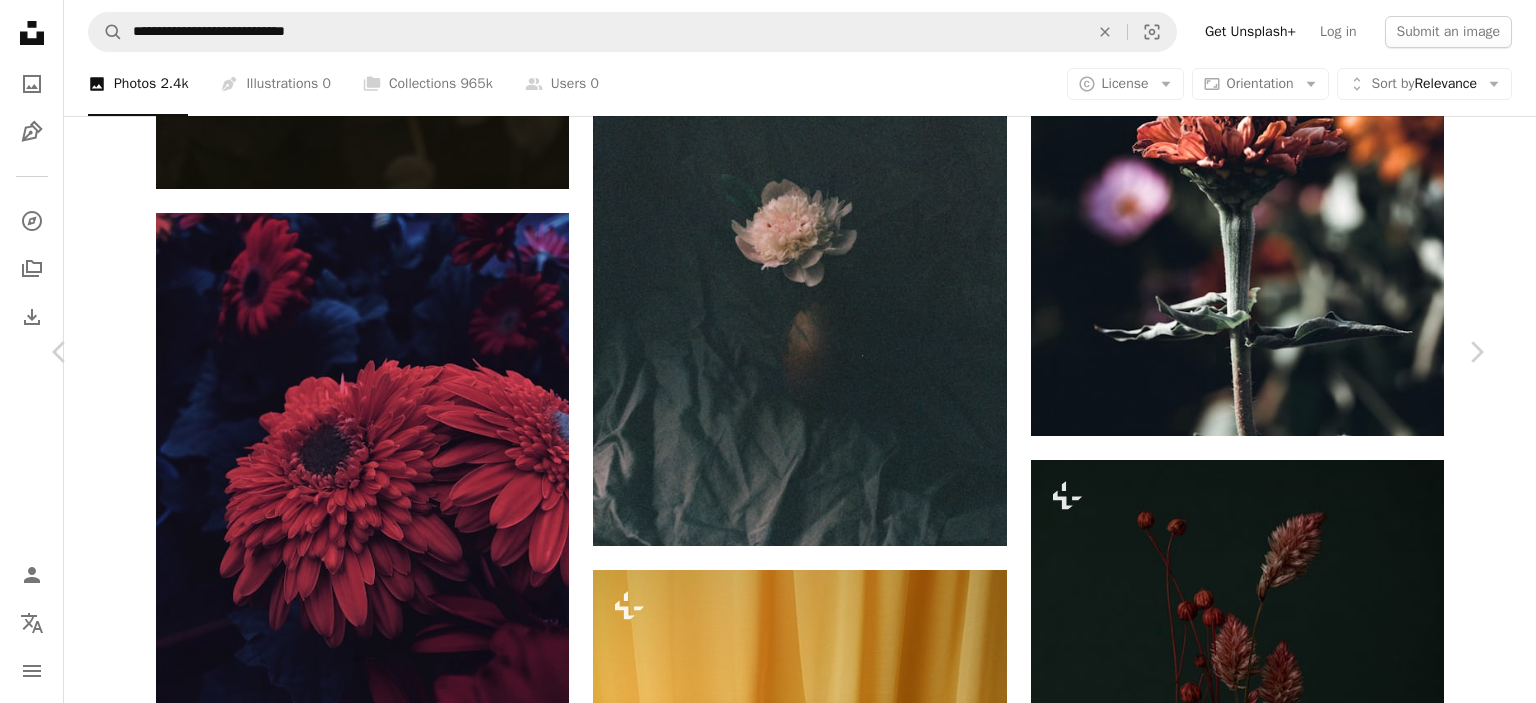 click on "Chevron down" 